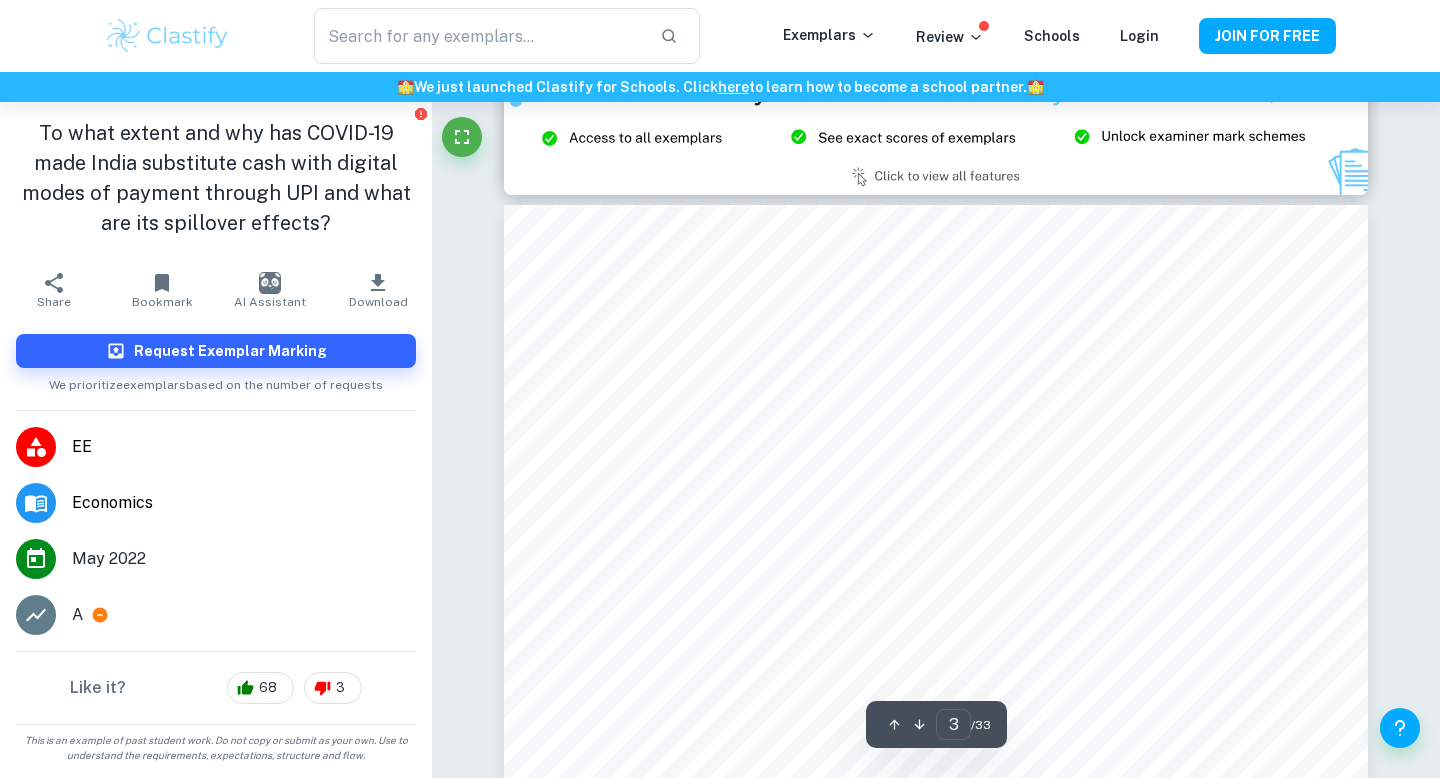 scroll, scrollTop: 2657, scrollLeft: 0, axis: vertical 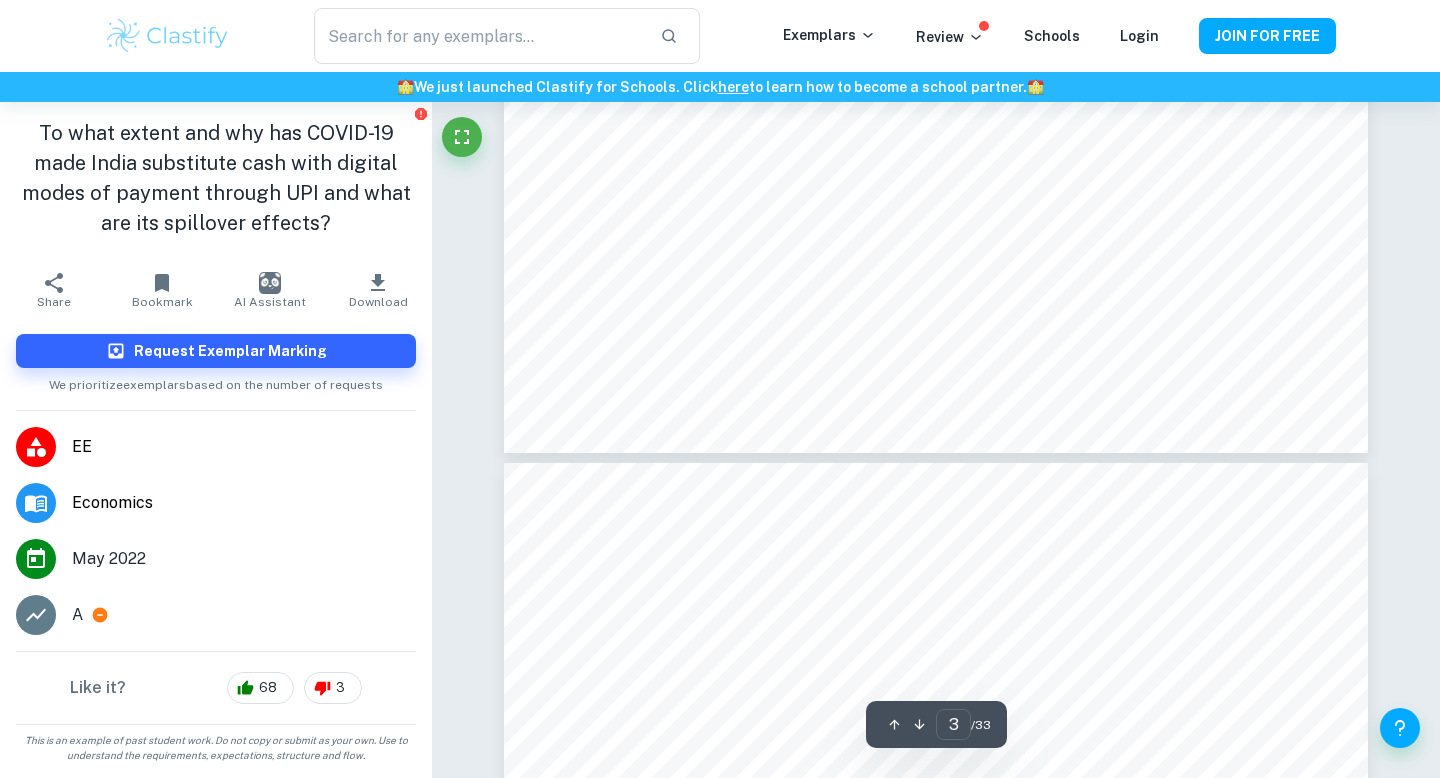 type on "4" 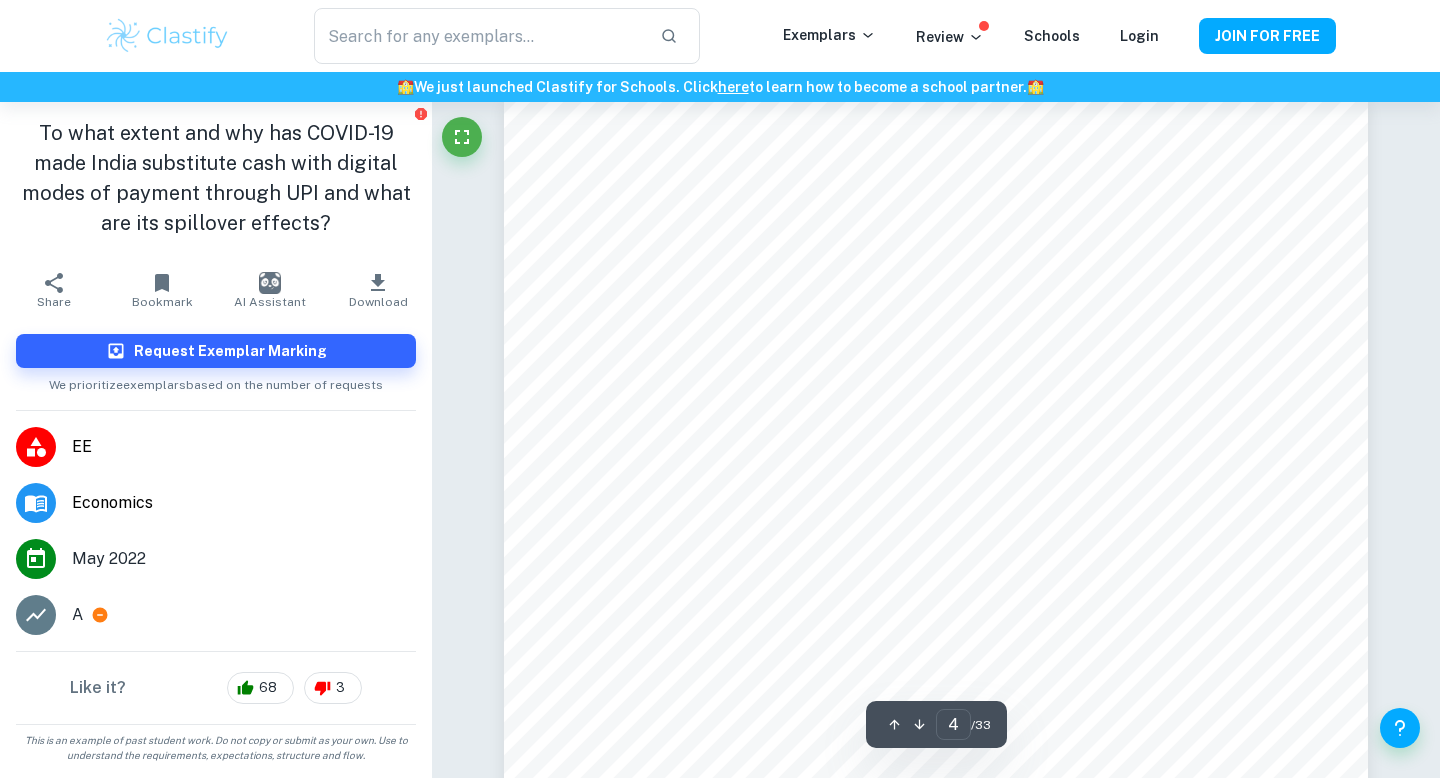 scroll, scrollTop: 4000, scrollLeft: 0, axis: vertical 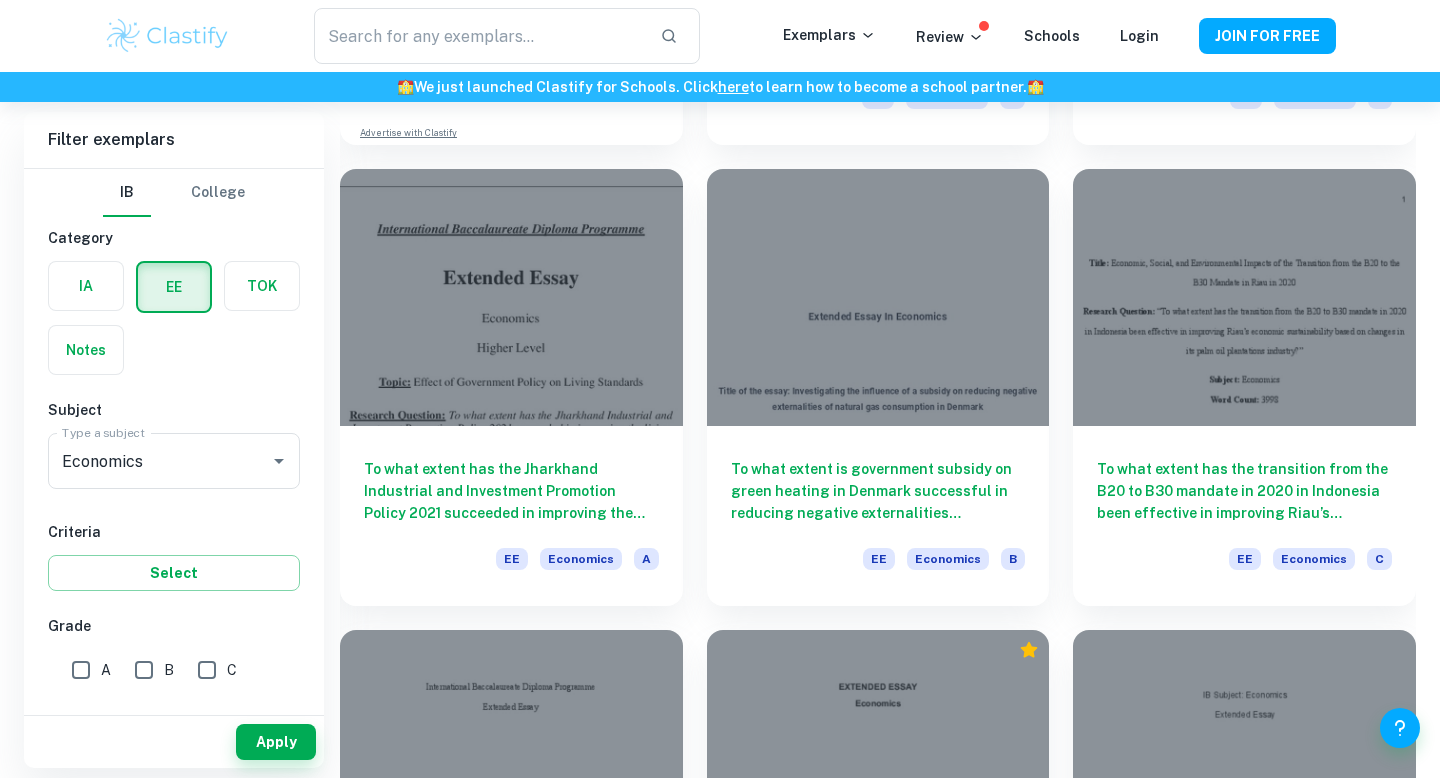 click on "A" at bounding box center [81, 670] 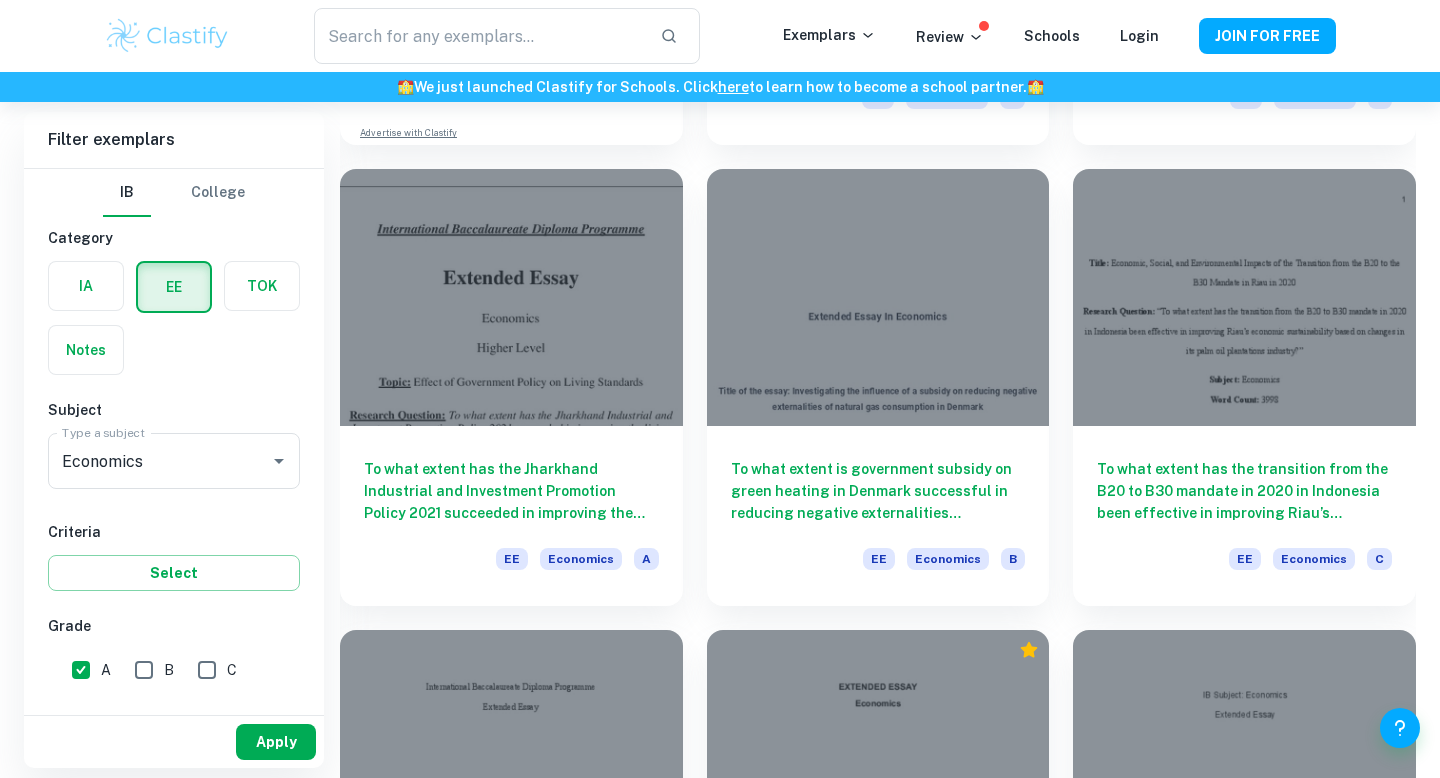 click on "Apply" at bounding box center (276, 742) 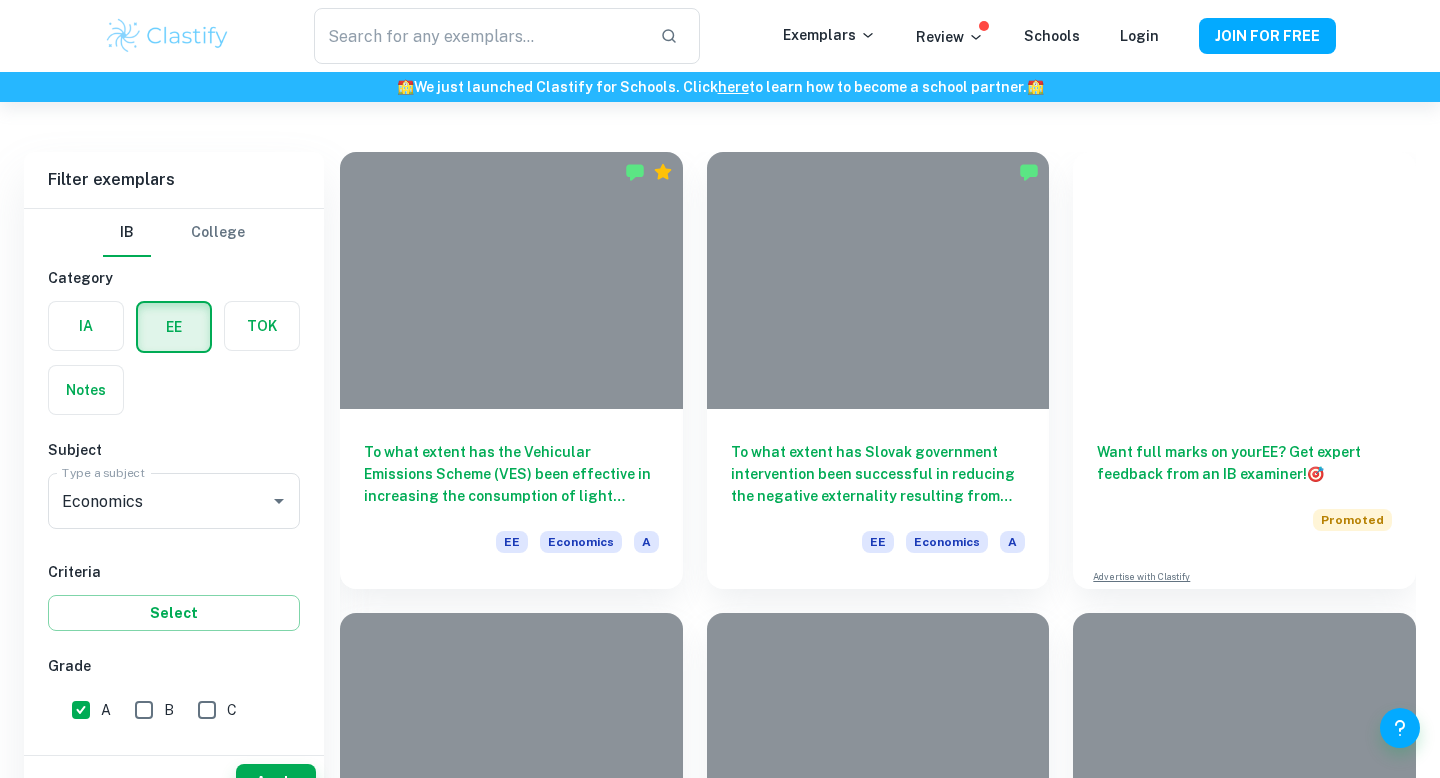 scroll, scrollTop: 1468, scrollLeft: 0, axis: vertical 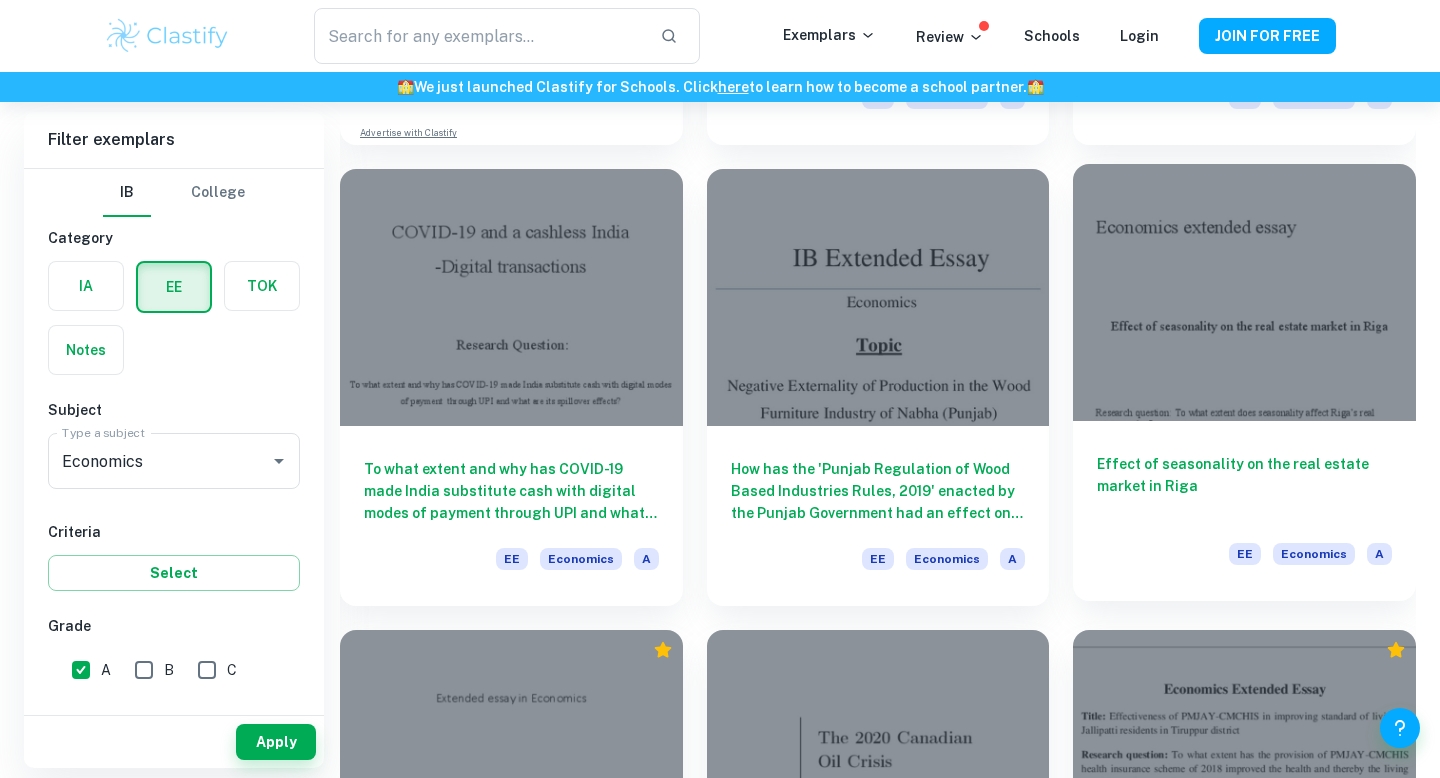 click on "Effect of seasonality on the real estate market in Riga" at bounding box center (1244, 486) 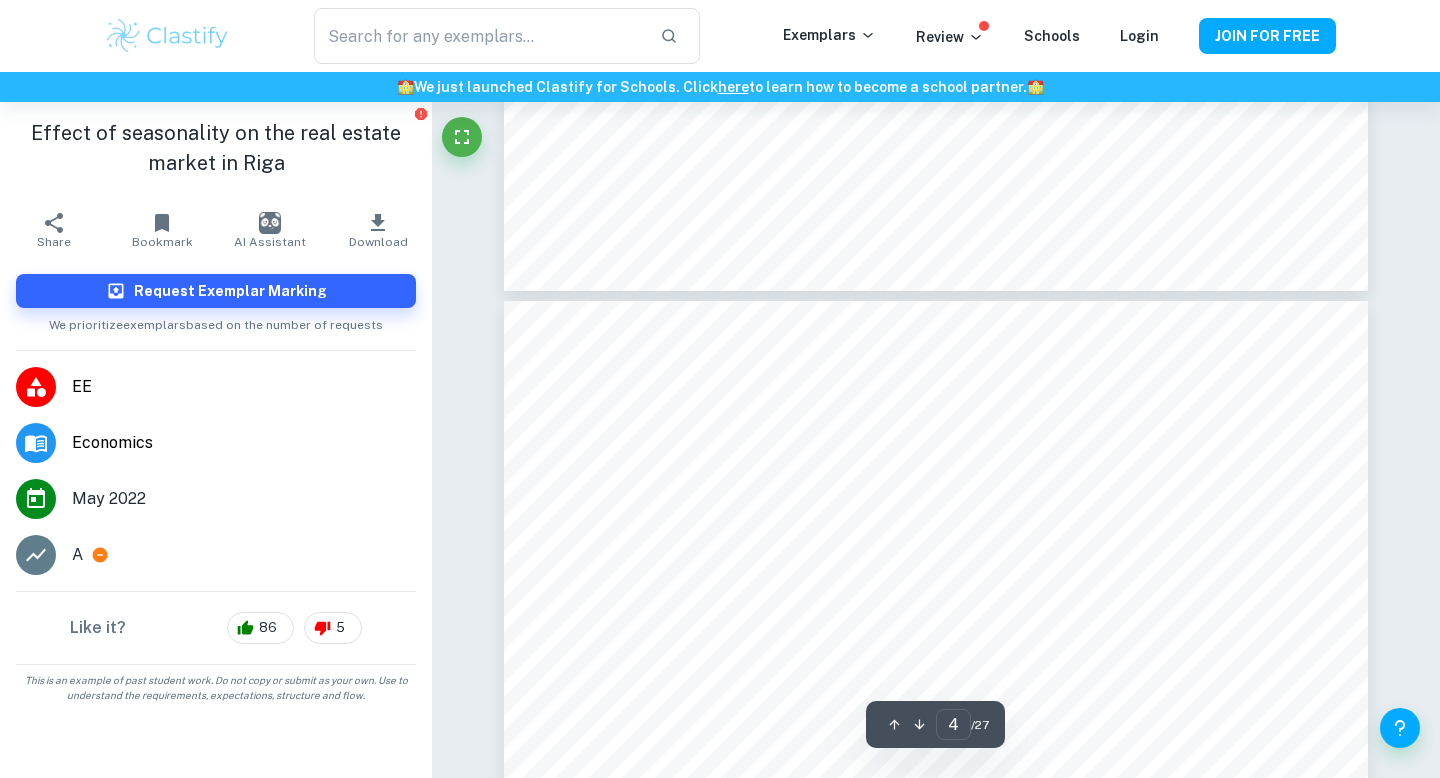 scroll, scrollTop: 3846, scrollLeft: 0, axis: vertical 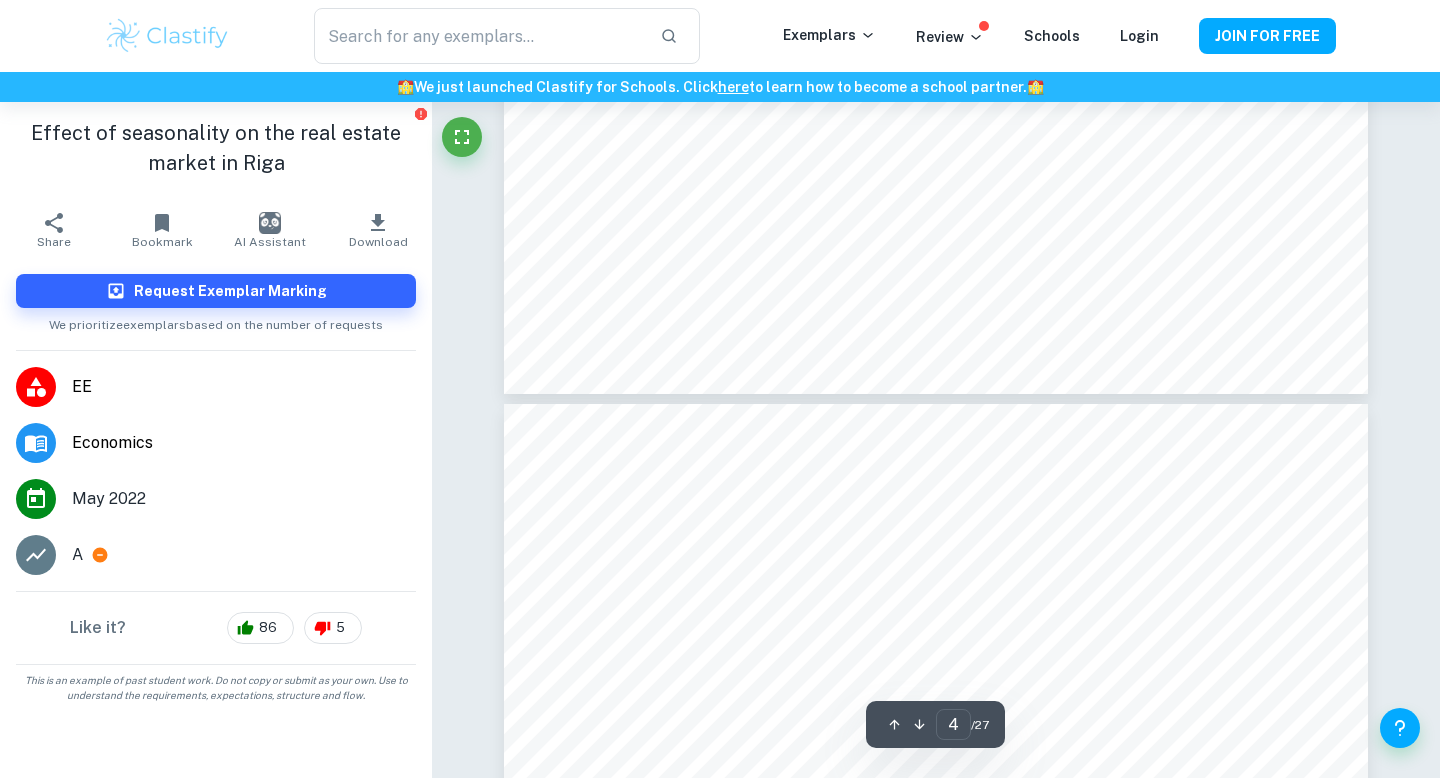 type on "3" 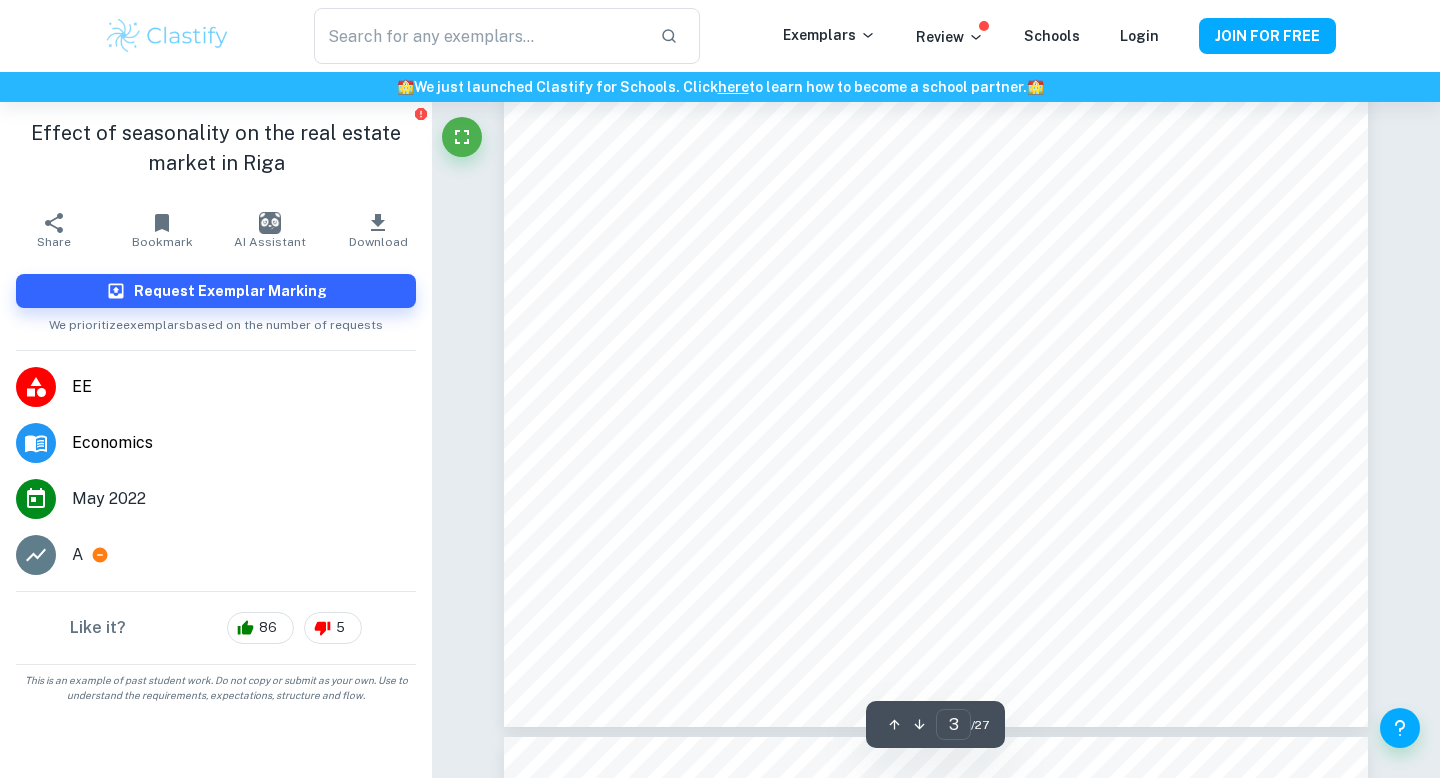 scroll, scrollTop: 3525, scrollLeft: 0, axis: vertical 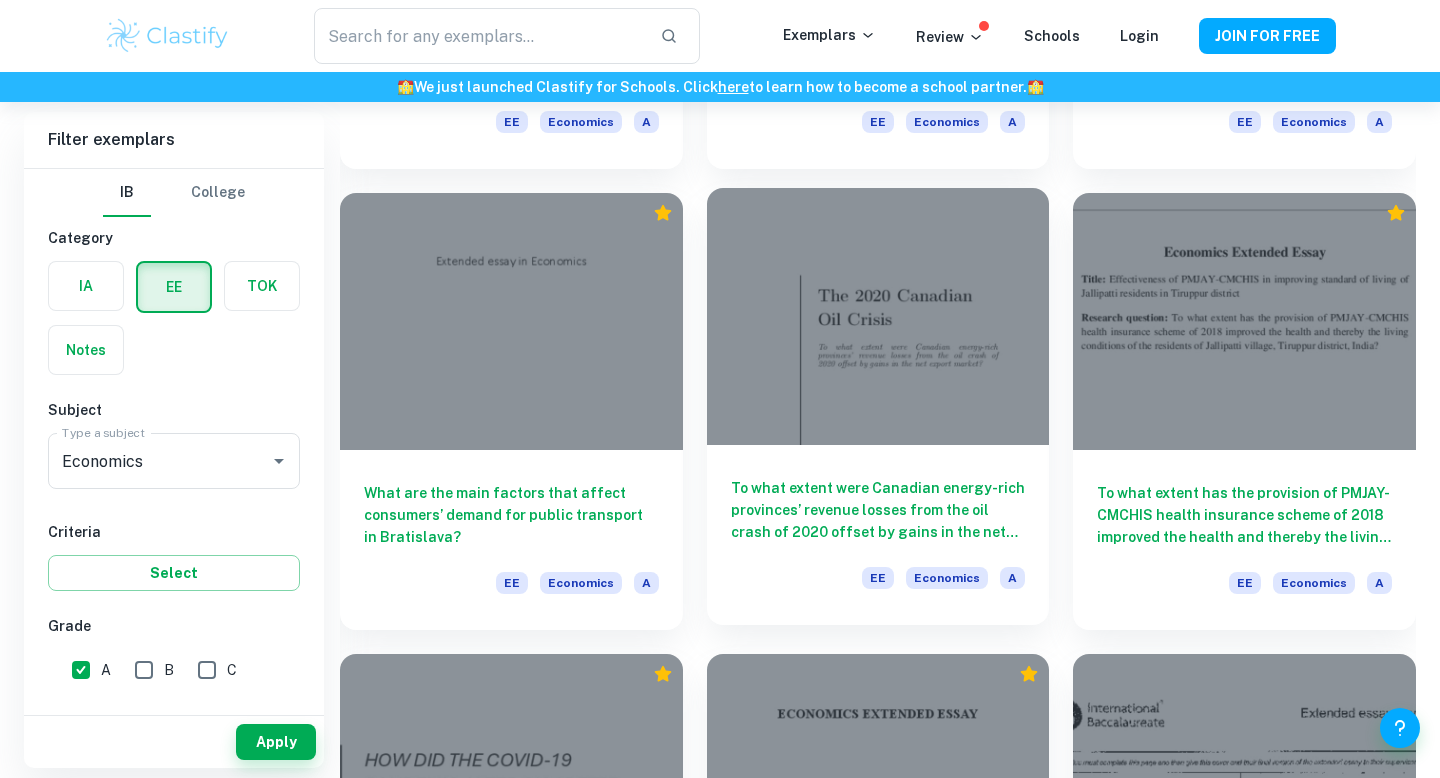 click on "To what extent were Canadian energy-rich provinces’ revenue losses from the oil crash of 2020 offset by gains in the net export market?" at bounding box center [878, 510] 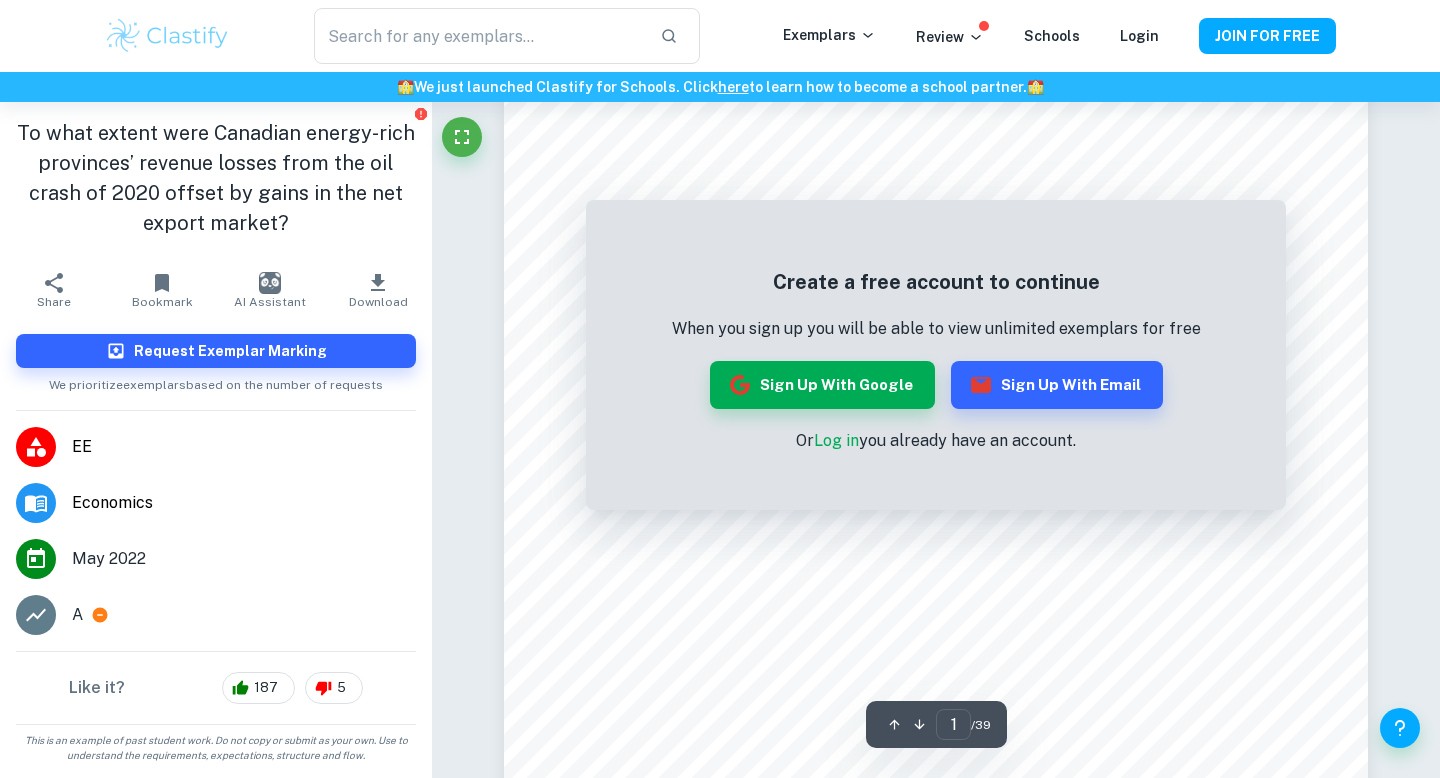 scroll, scrollTop: 143, scrollLeft: 0, axis: vertical 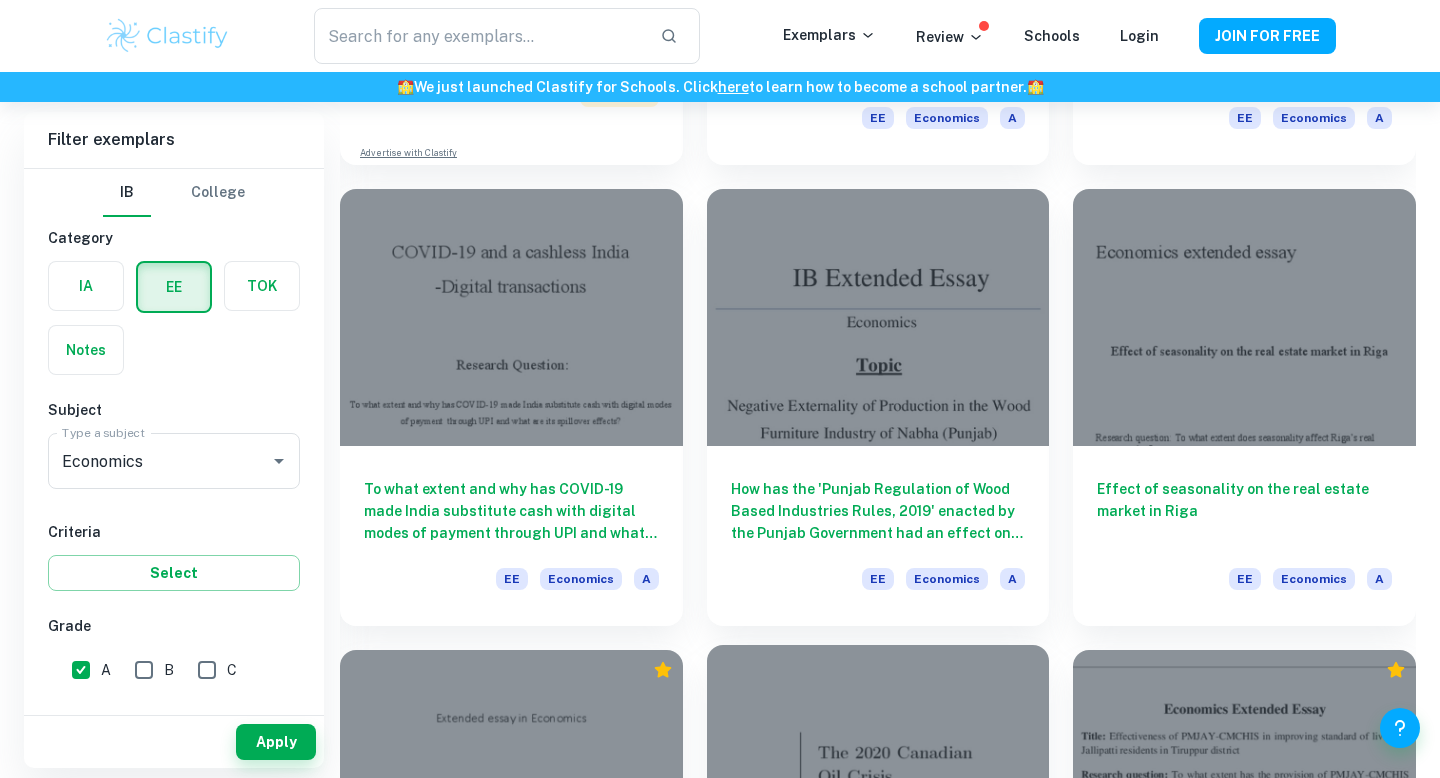click on "How has the 'Punjab Regulation of Wood Based Industries Rules, 2019' enacted by the Punjab Government had an effect on the Wood Furniture  Manufacturers of Nabha ?" at bounding box center [878, 511] 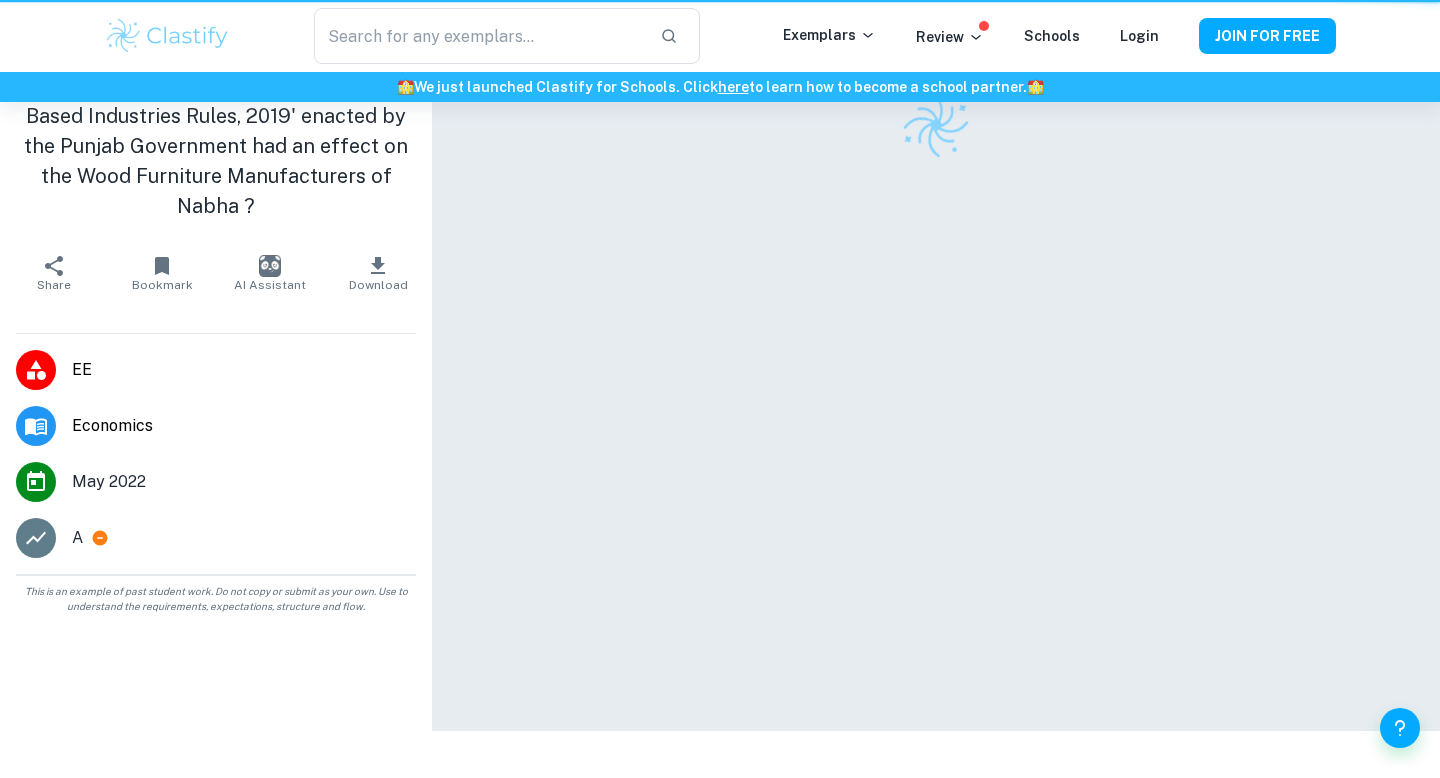 scroll, scrollTop: 0, scrollLeft: 0, axis: both 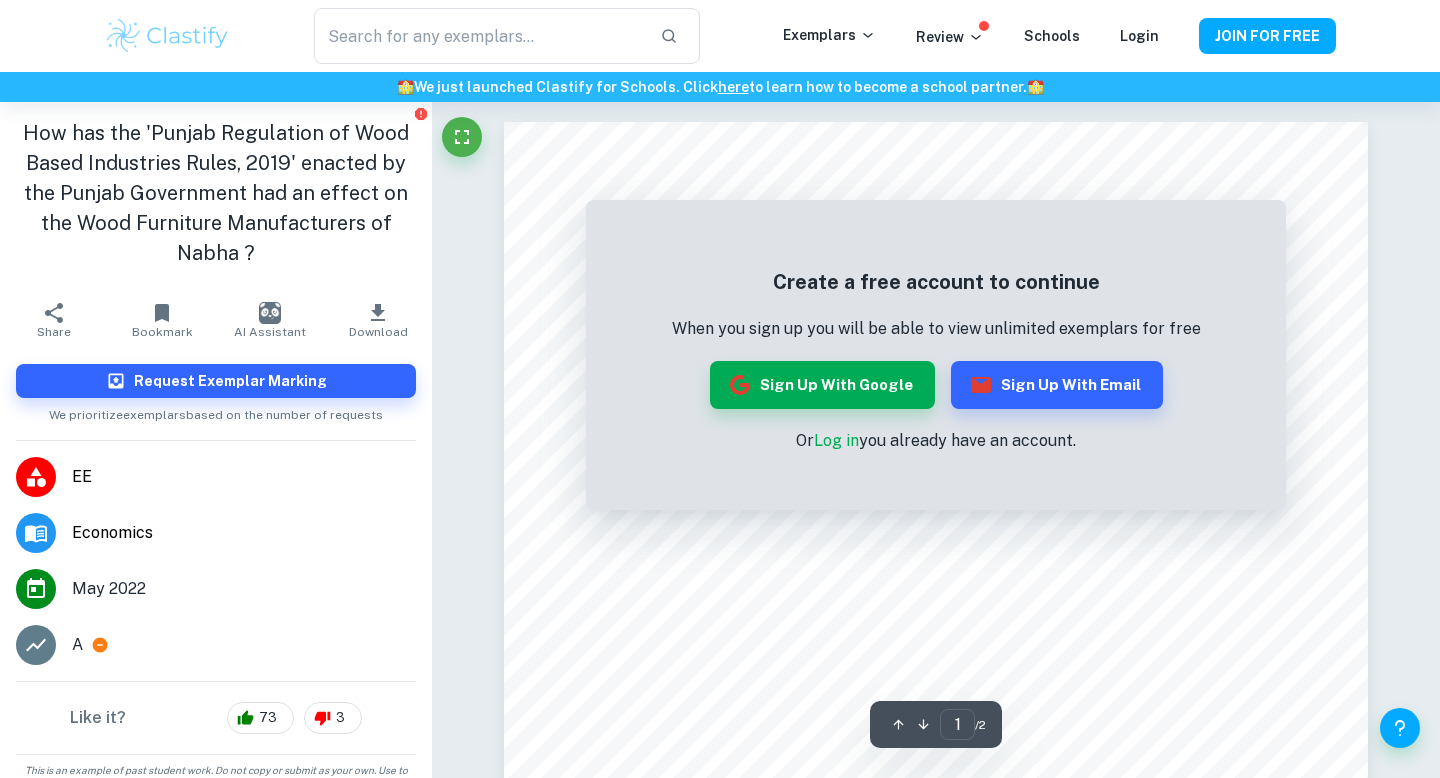 click on "Log in" at bounding box center [836, 440] 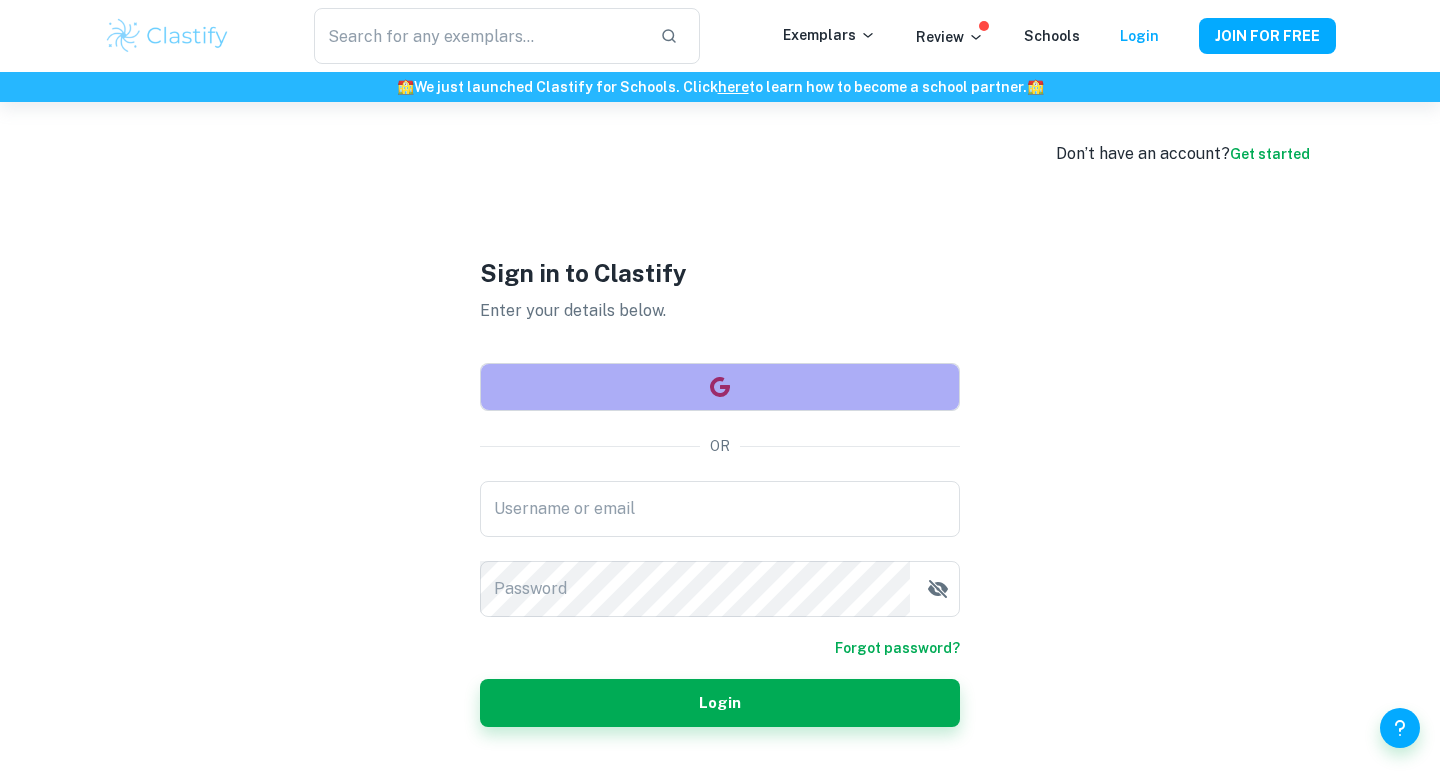 click at bounding box center [720, 387] 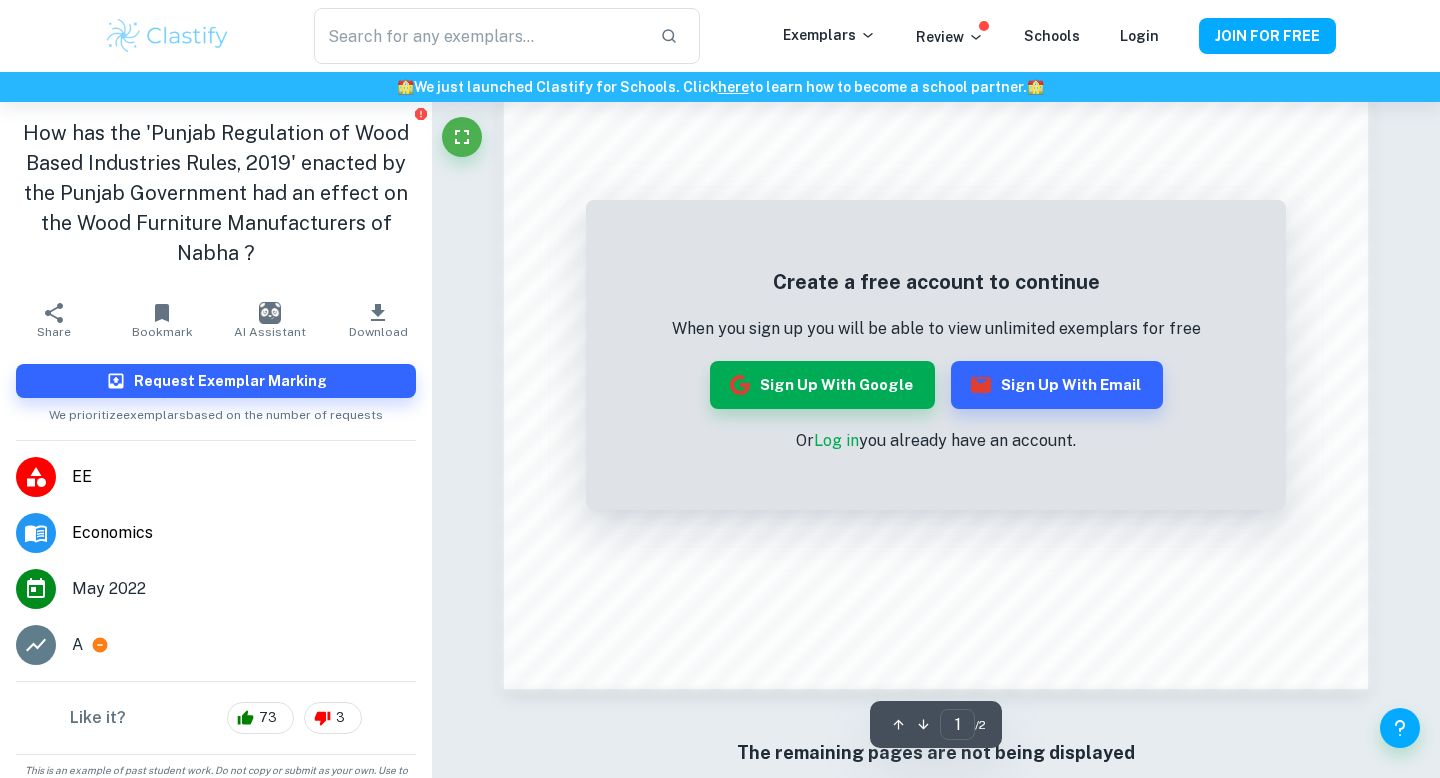 scroll, scrollTop: 1936, scrollLeft: 0, axis: vertical 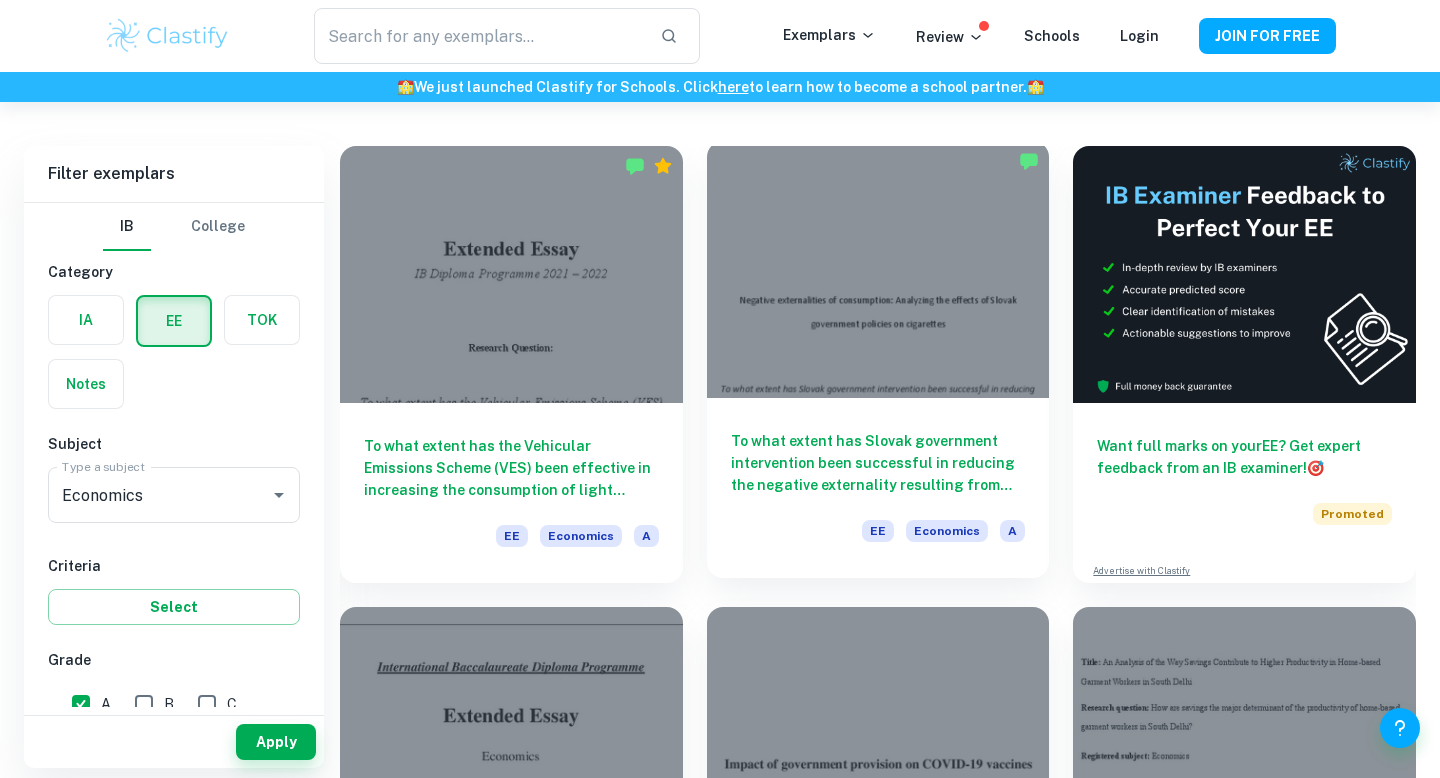 click on "To what extent has Slovak government intervention been successful in reducing the negative externality resulting from cigarette consumption in Slovakia?" at bounding box center [878, 463] 